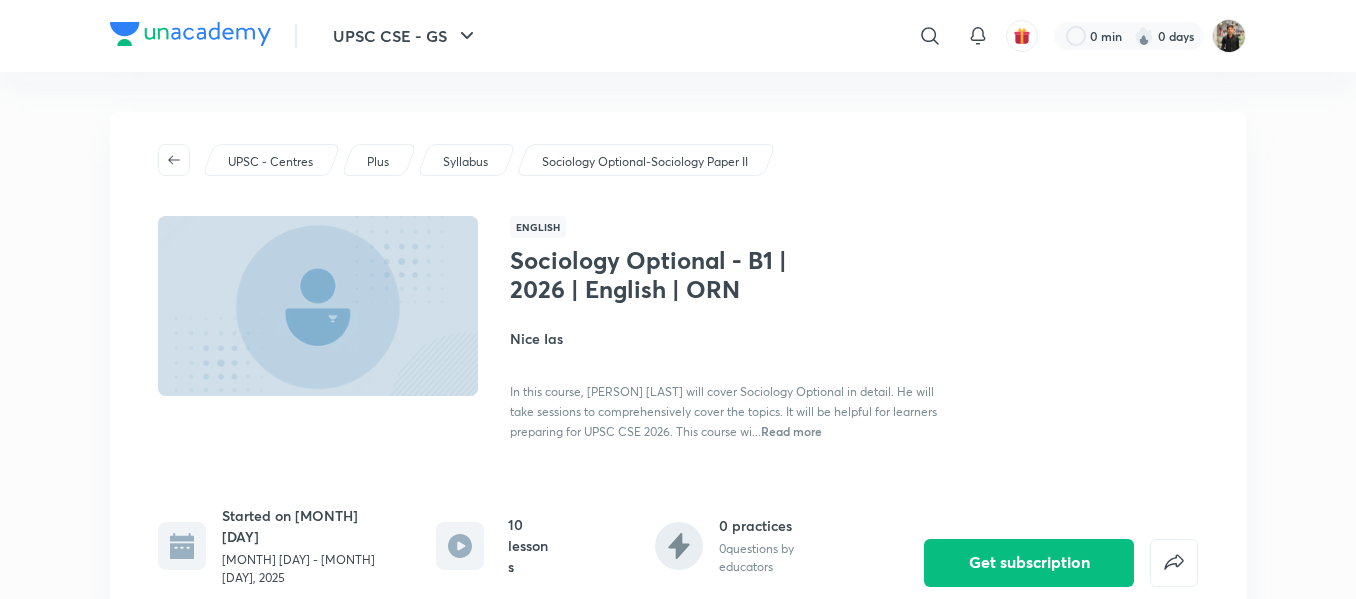 scroll, scrollTop: 321, scrollLeft: 0, axis: vertical 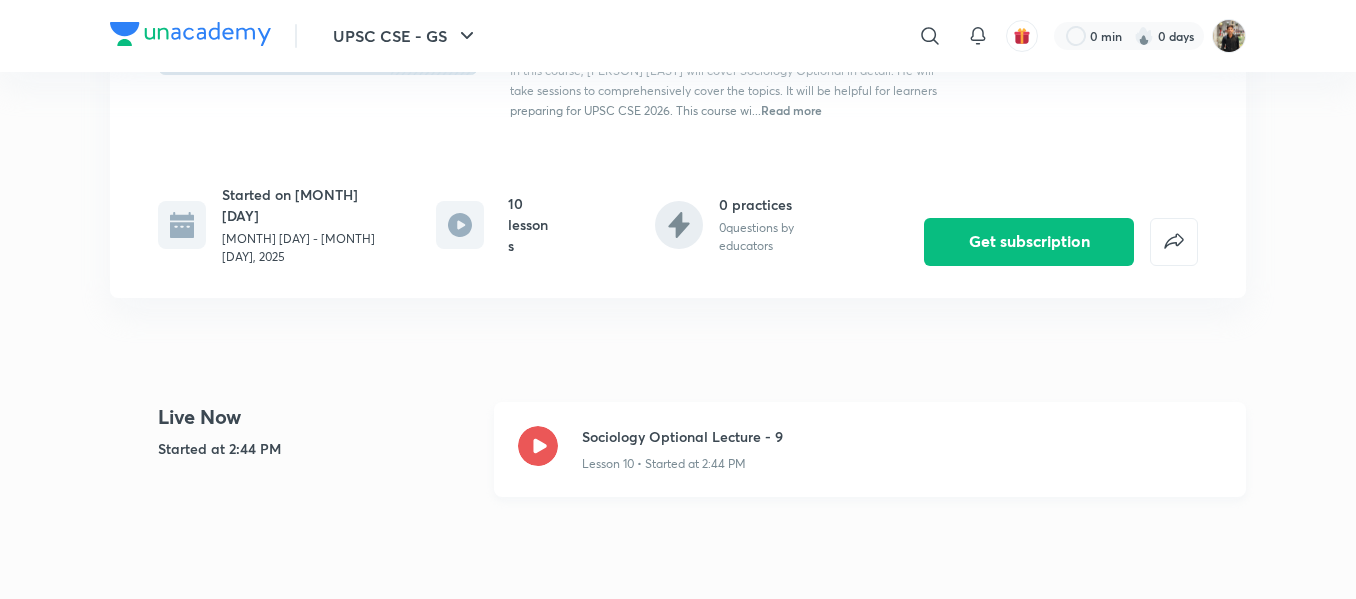 click 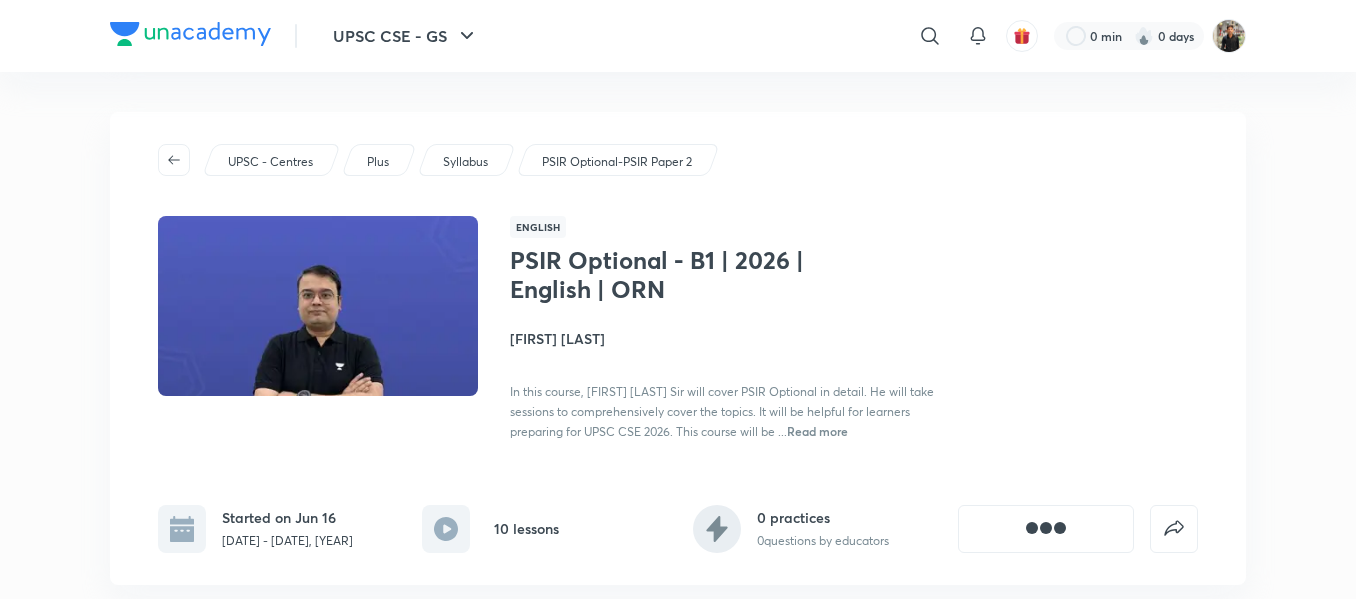 scroll, scrollTop: 0, scrollLeft: 0, axis: both 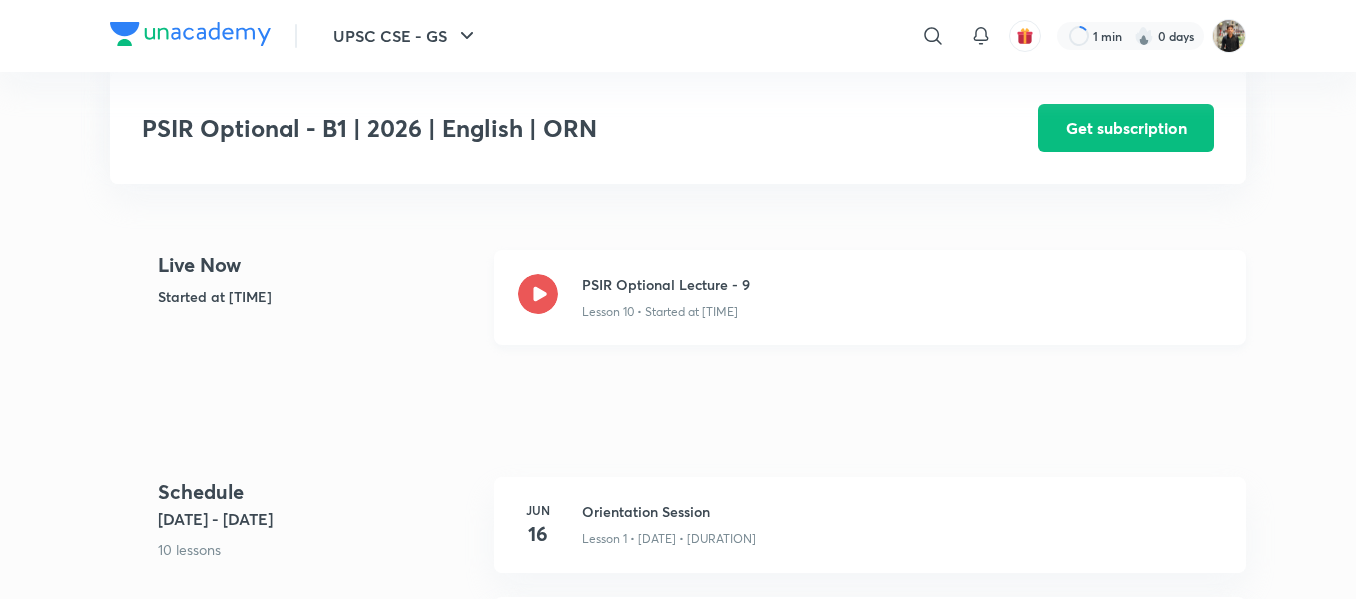 click 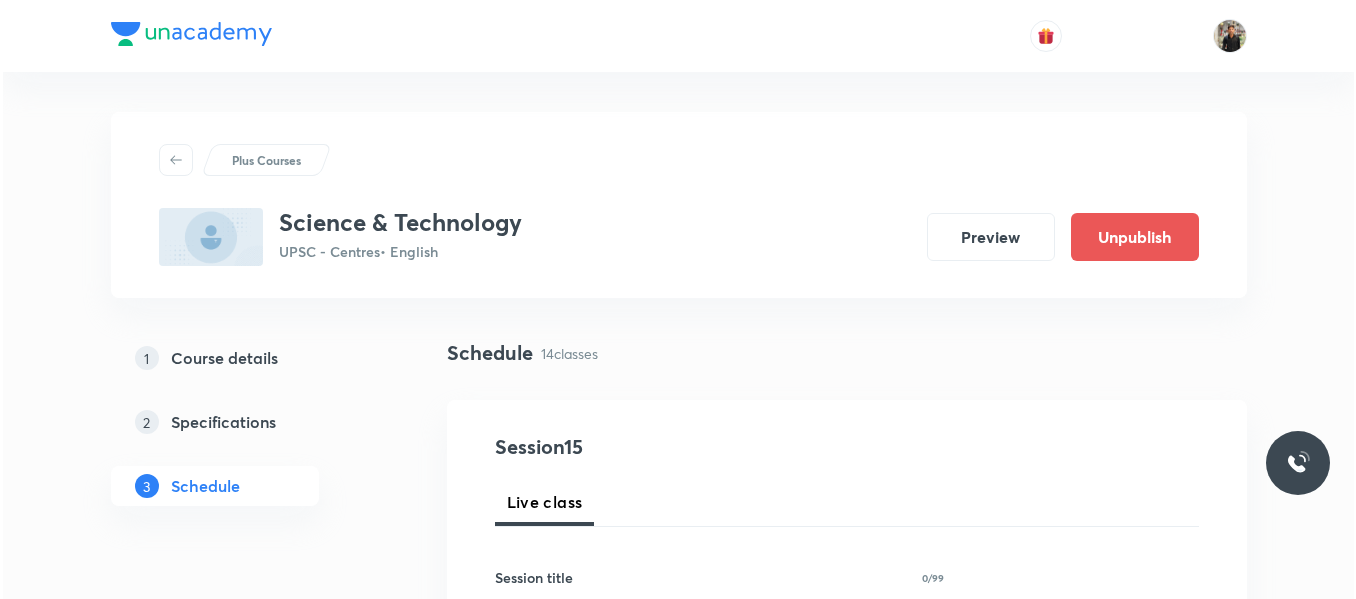 scroll, scrollTop: 0, scrollLeft: 0, axis: both 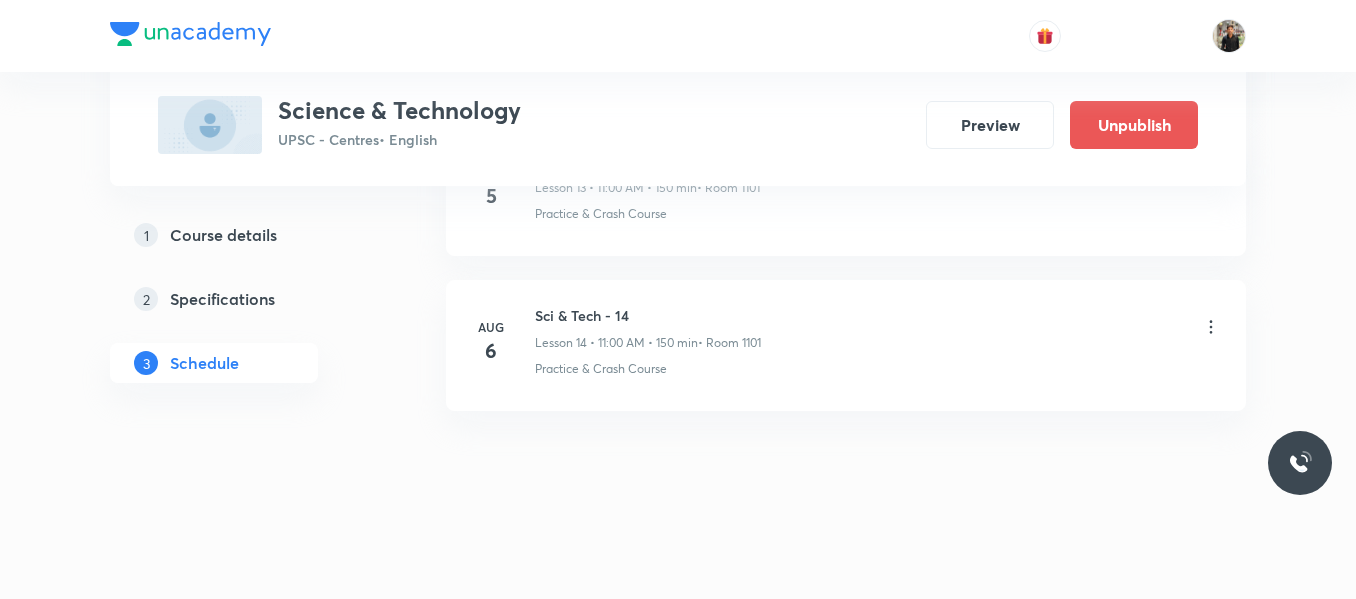 click on "Sci & Tech - 14" at bounding box center [648, 315] 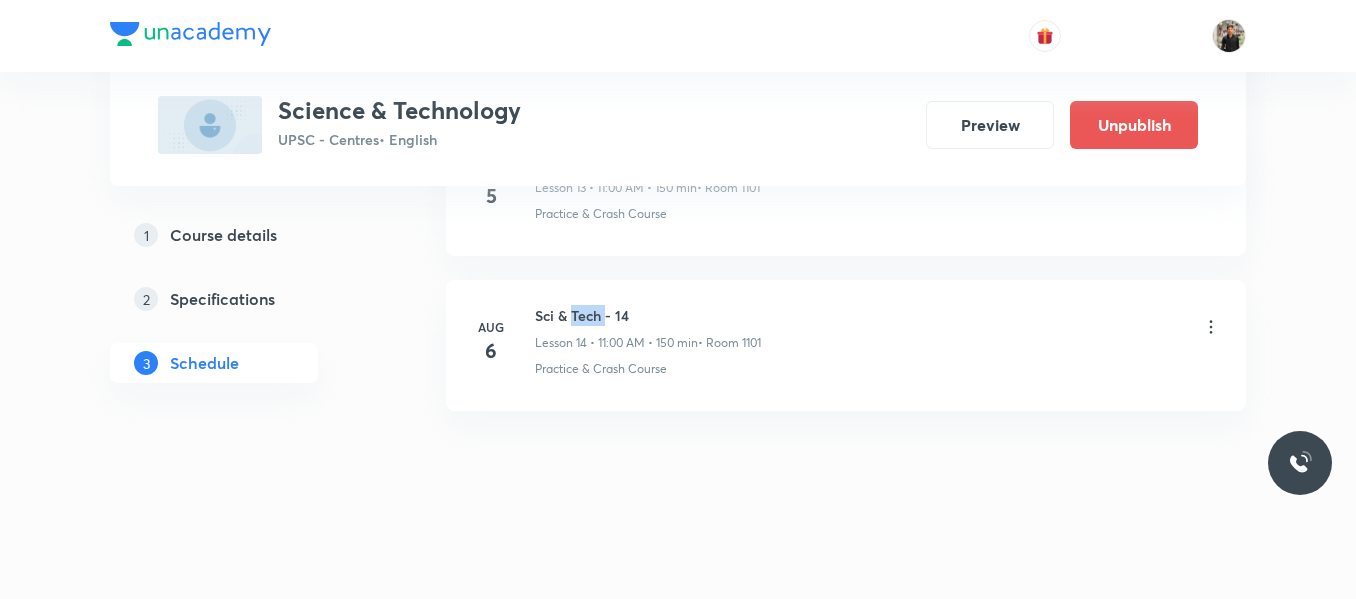 click on "Sci & Tech - 14" at bounding box center (648, 315) 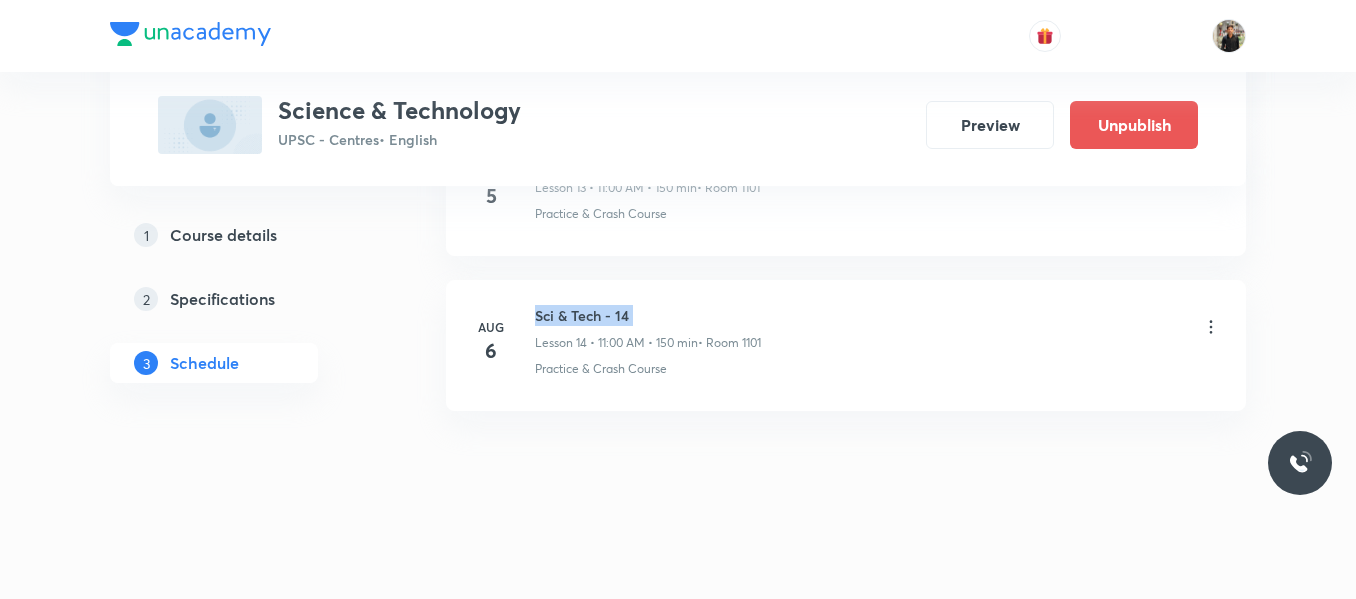 click on "Sci & Tech - 14" at bounding box center [648, 315] 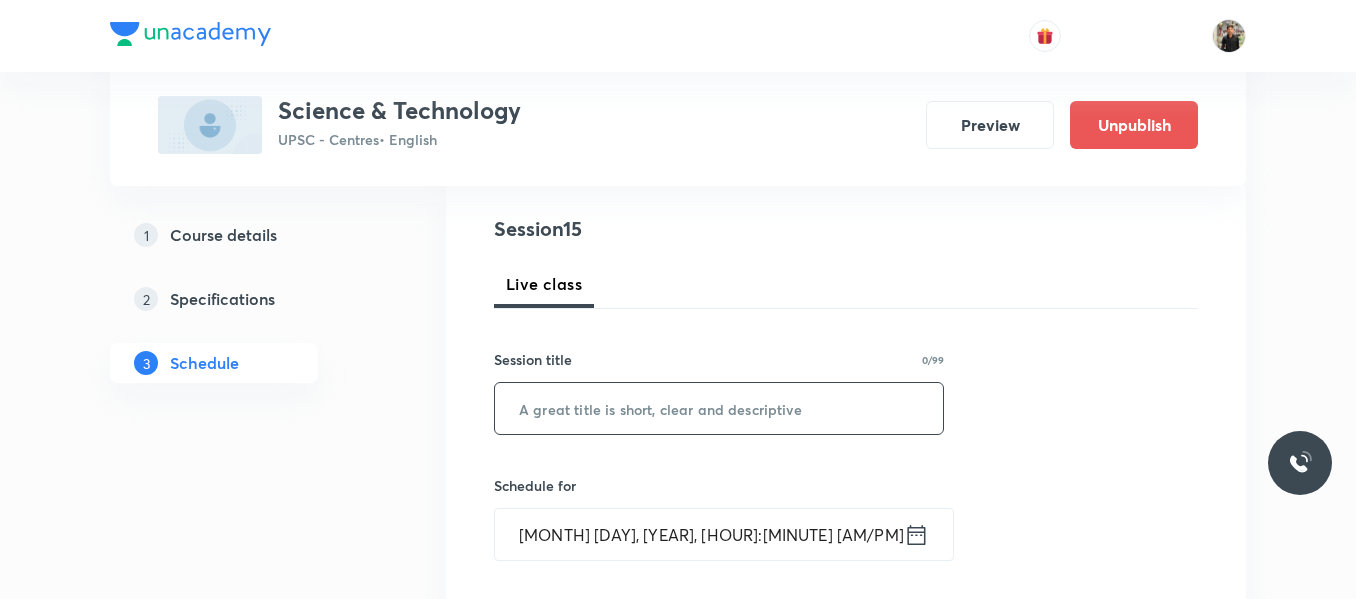scroll, scrollTop: 221, scrollLeft: 0, axis: vertical 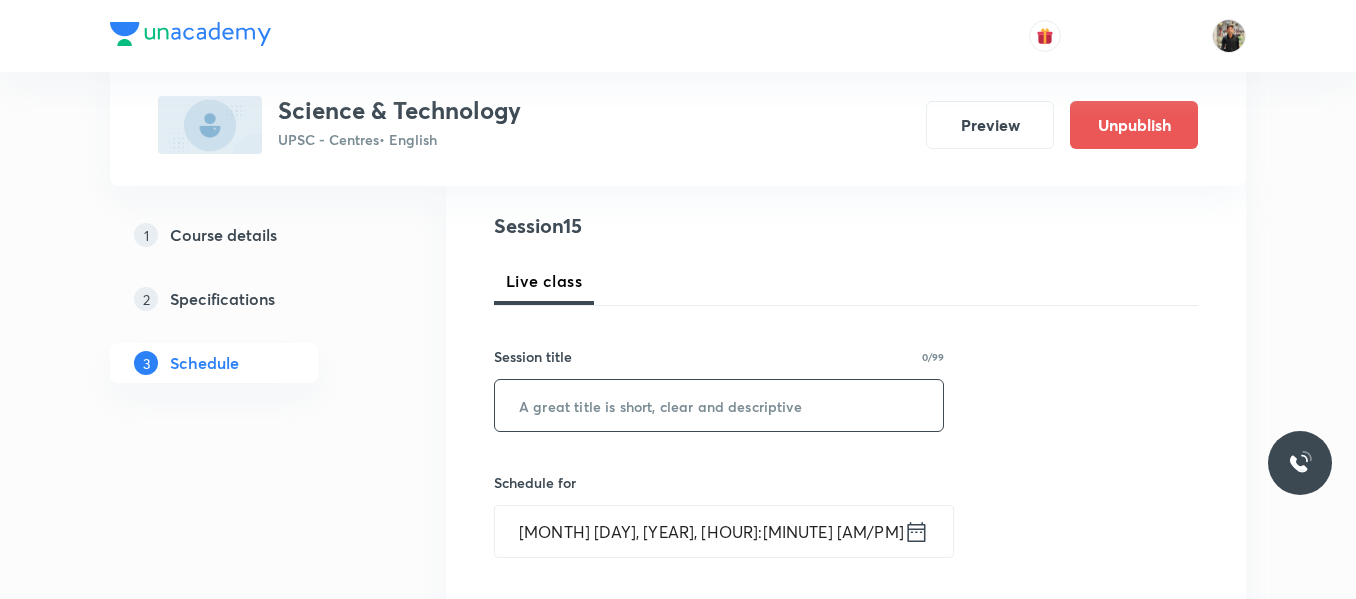 click at bounding box center [719, 405] 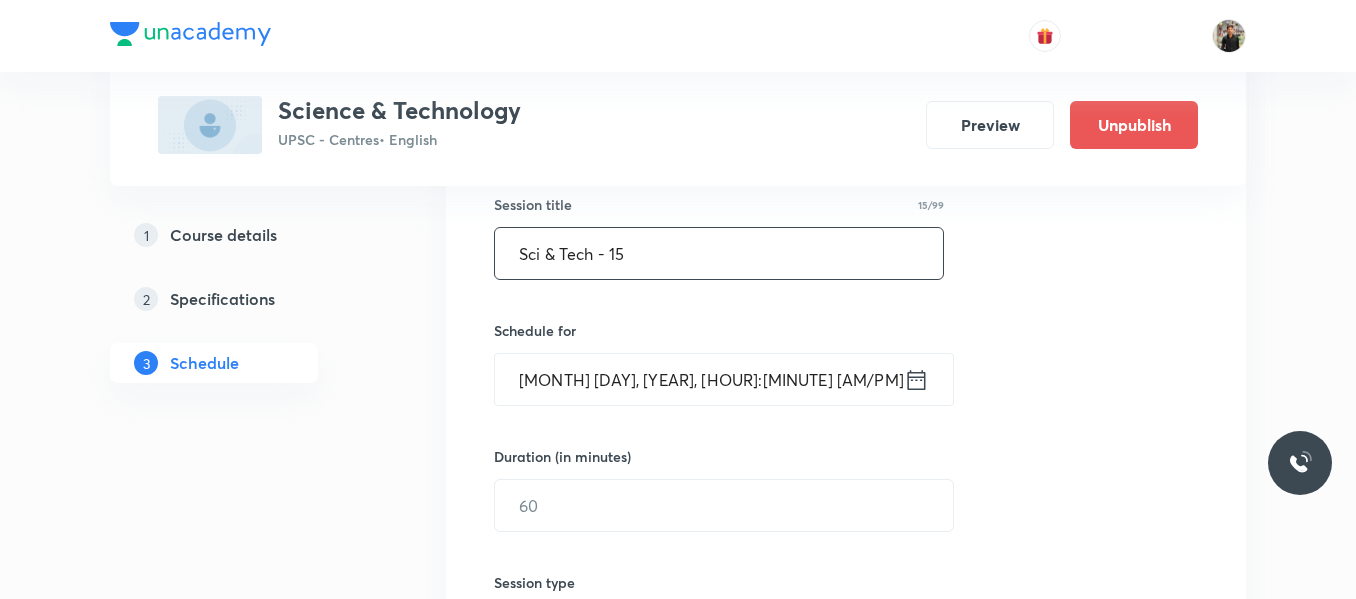 scroll, scrollTop: 374, scrollLeft: 0, axis: vertical 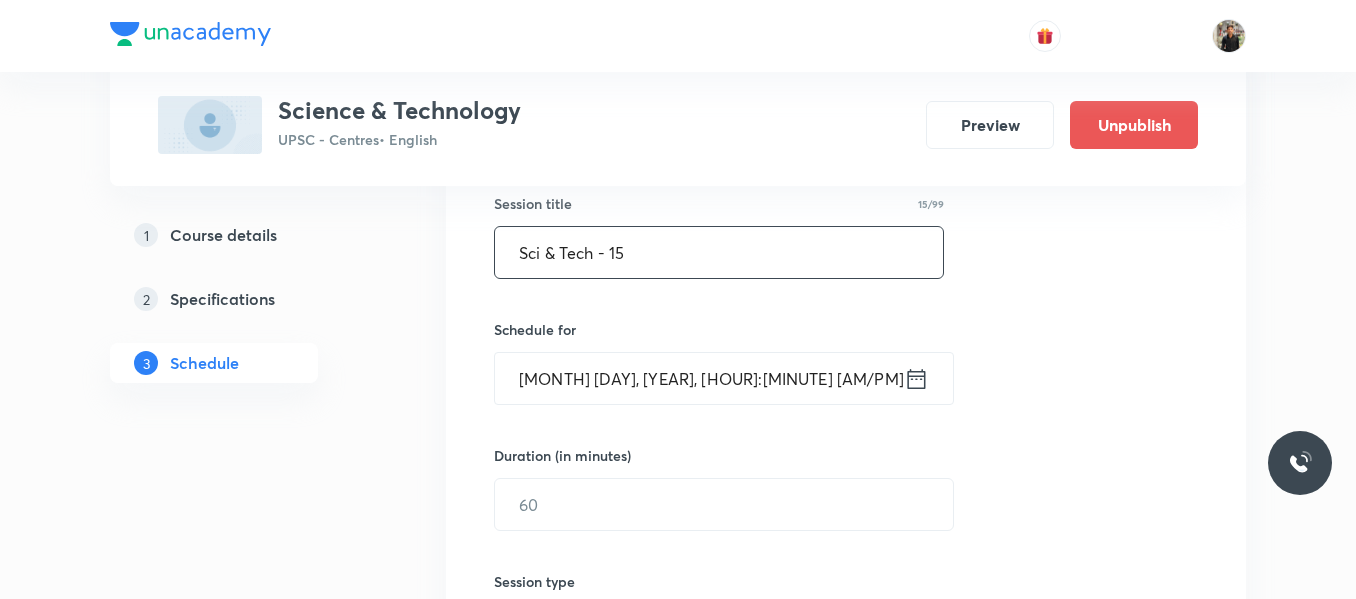 type on "Sci & Tech - 15" 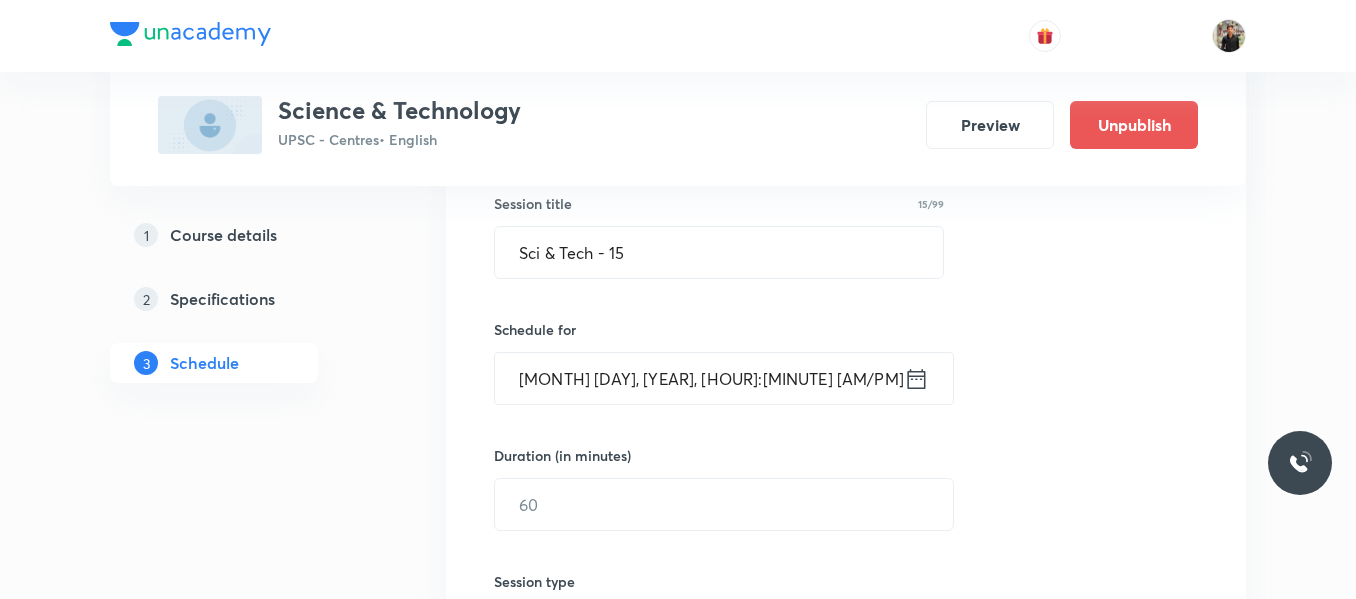 click 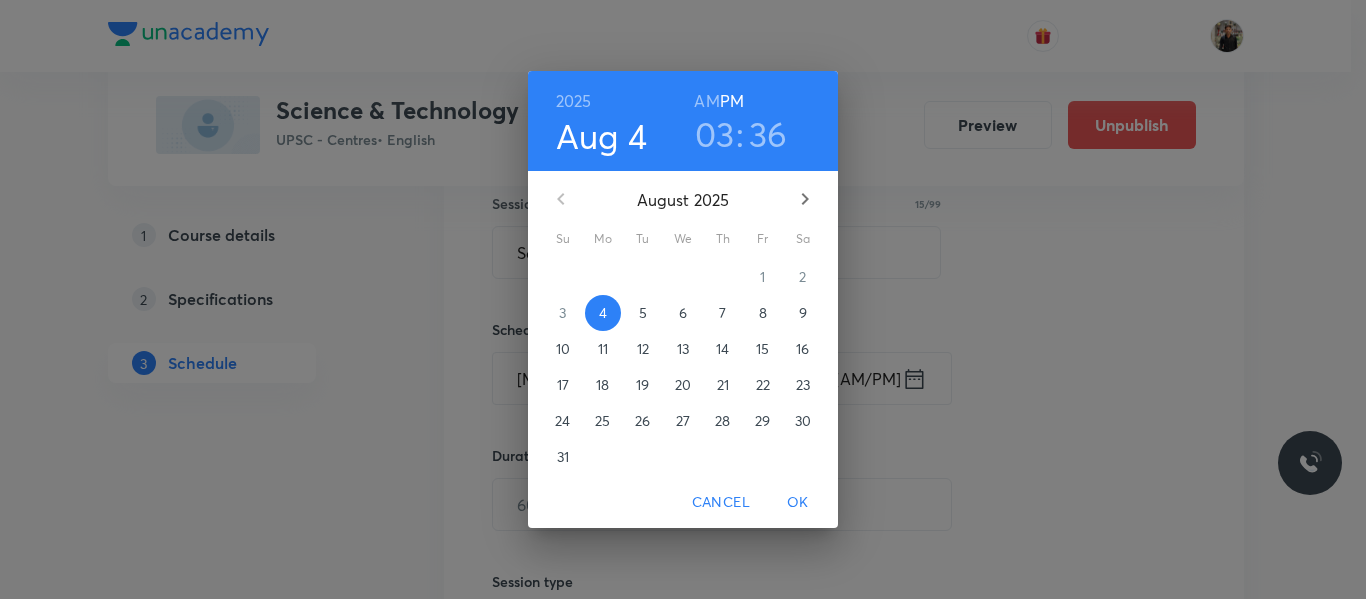 click on "8" at bounding box center (763, 313) 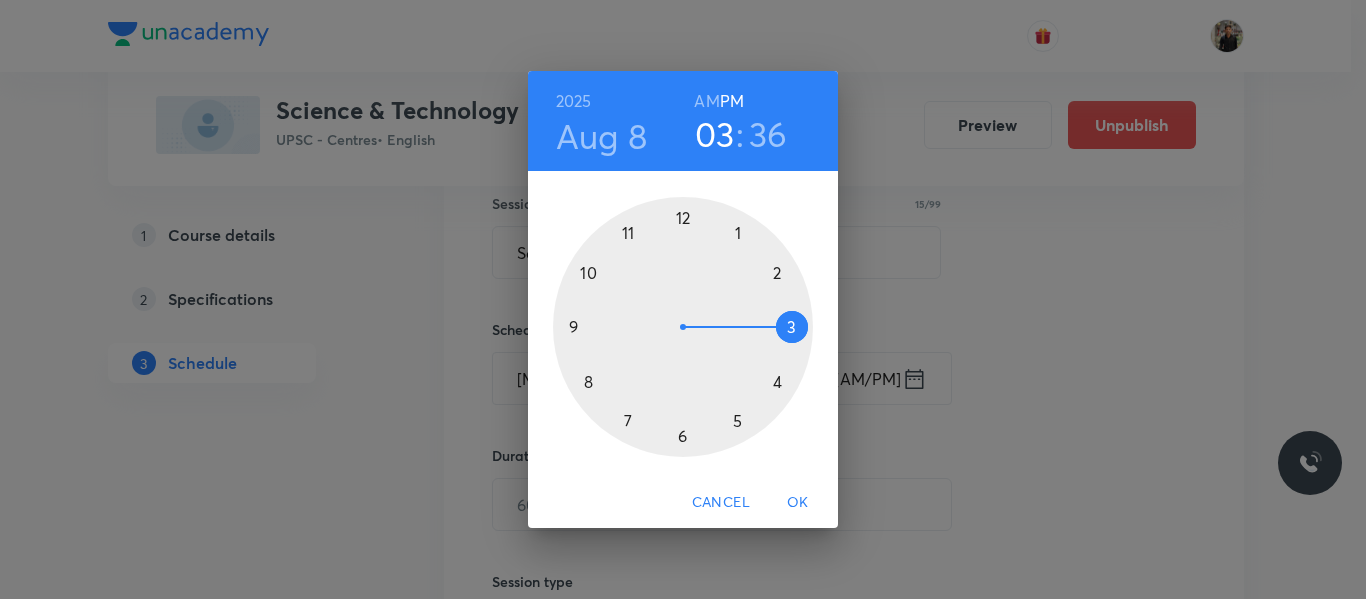 click at bounding box center [683, 327] 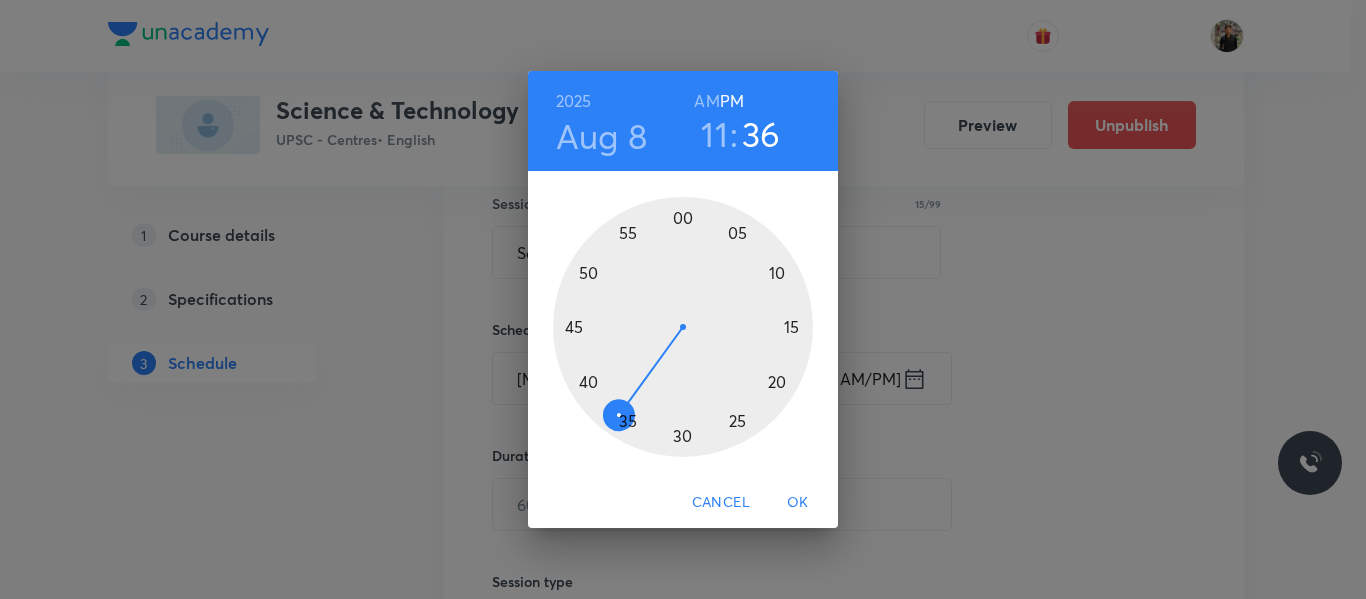 click on "AM" at bounding box center [706, 101] 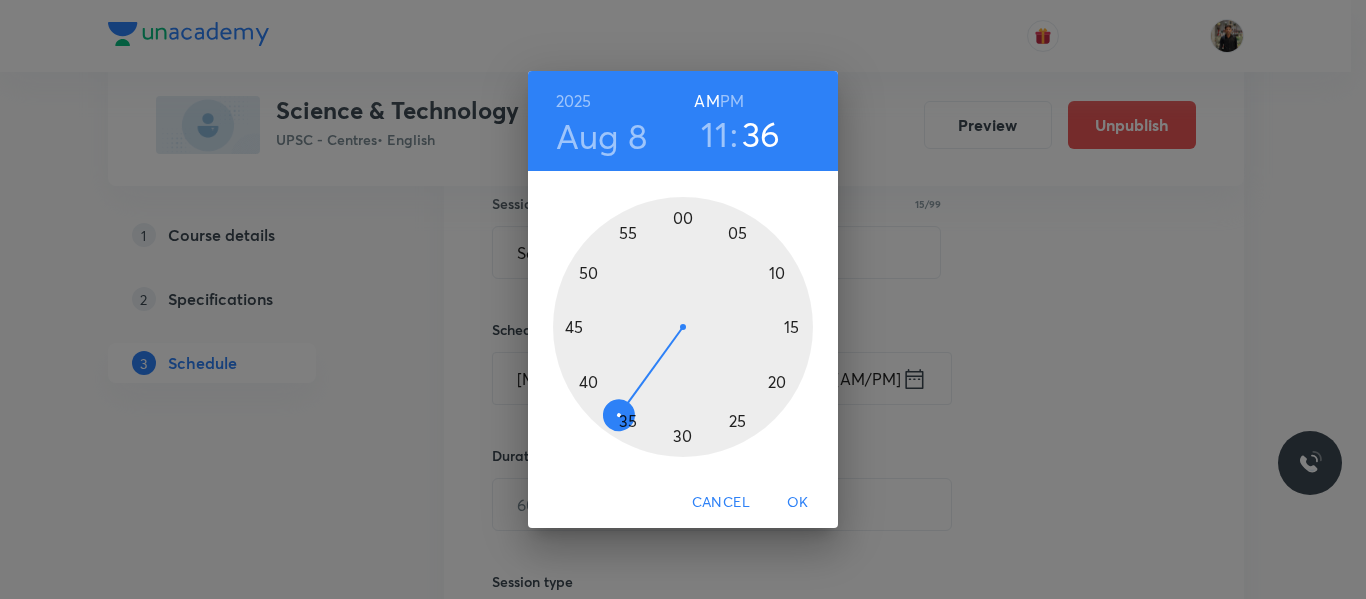 click at bounding box center (683, 327) 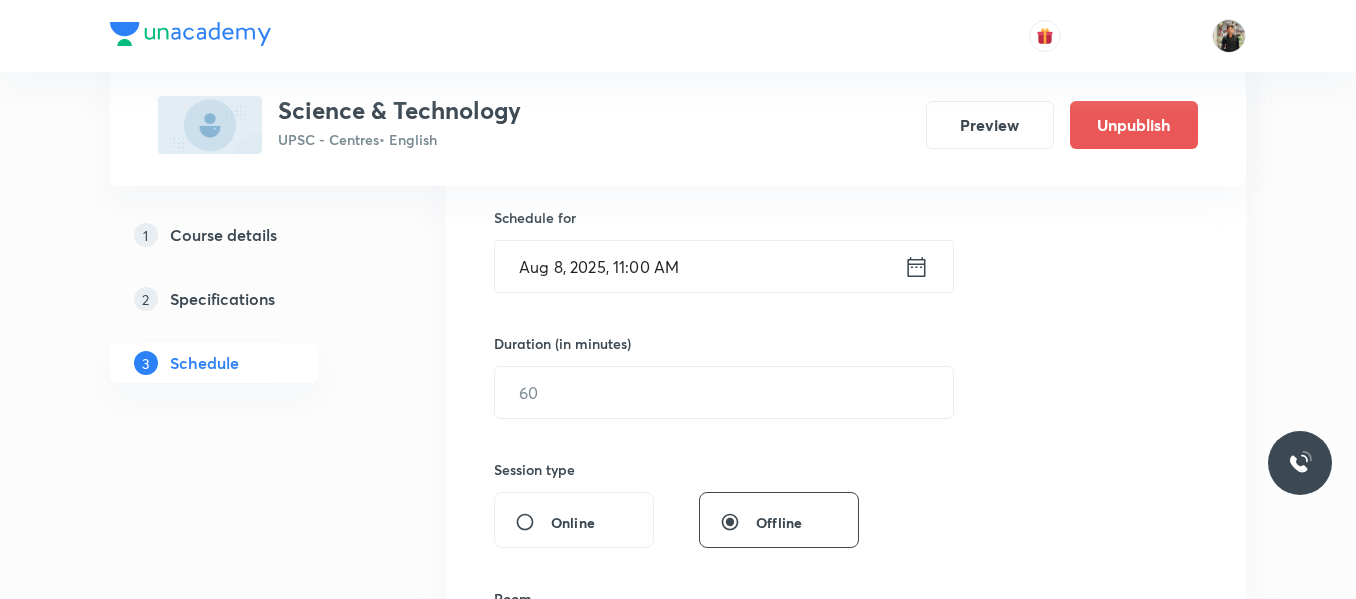 scroll, scrollTop: 489, scrollLeft: 0, axis: vertical 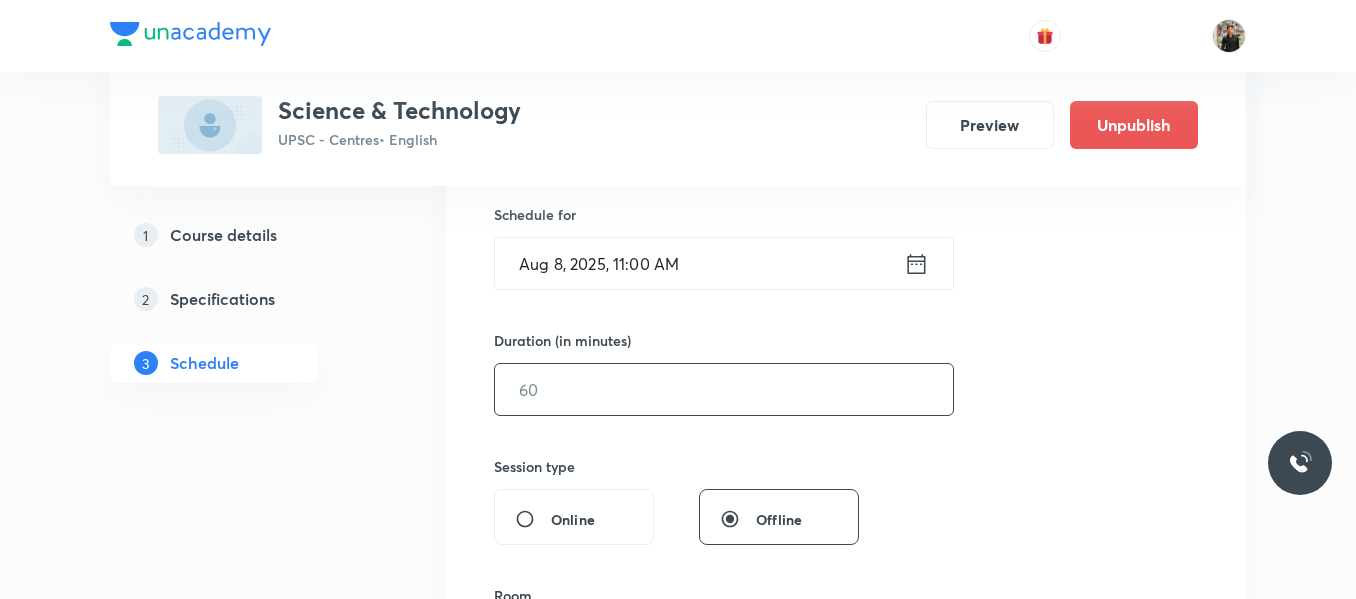 click at bounding box center [724, 389] 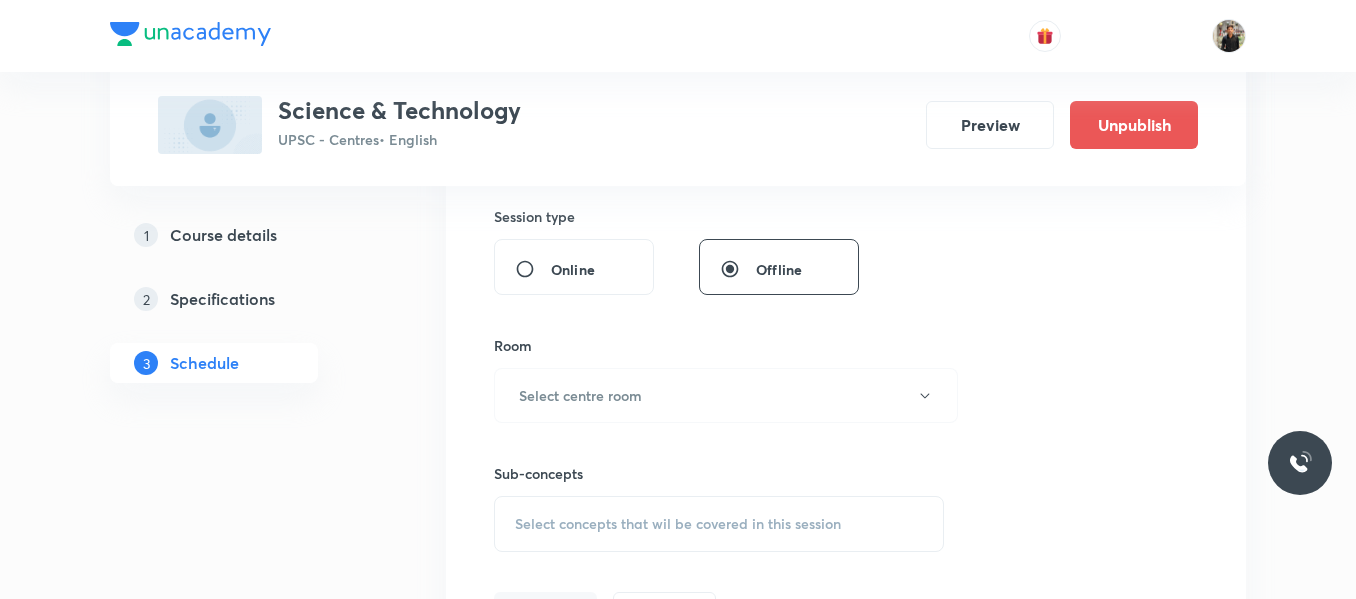 scroll, scrollTop: 740, scrollLeft: 0, axis: vertical 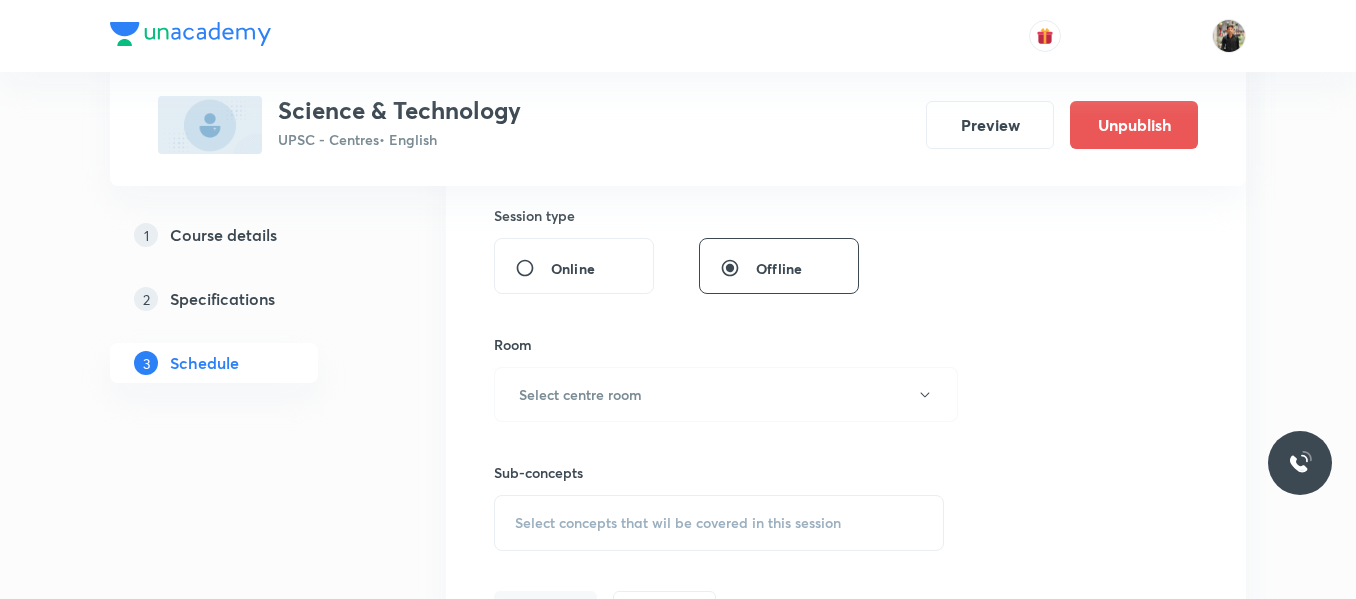 type on "150" 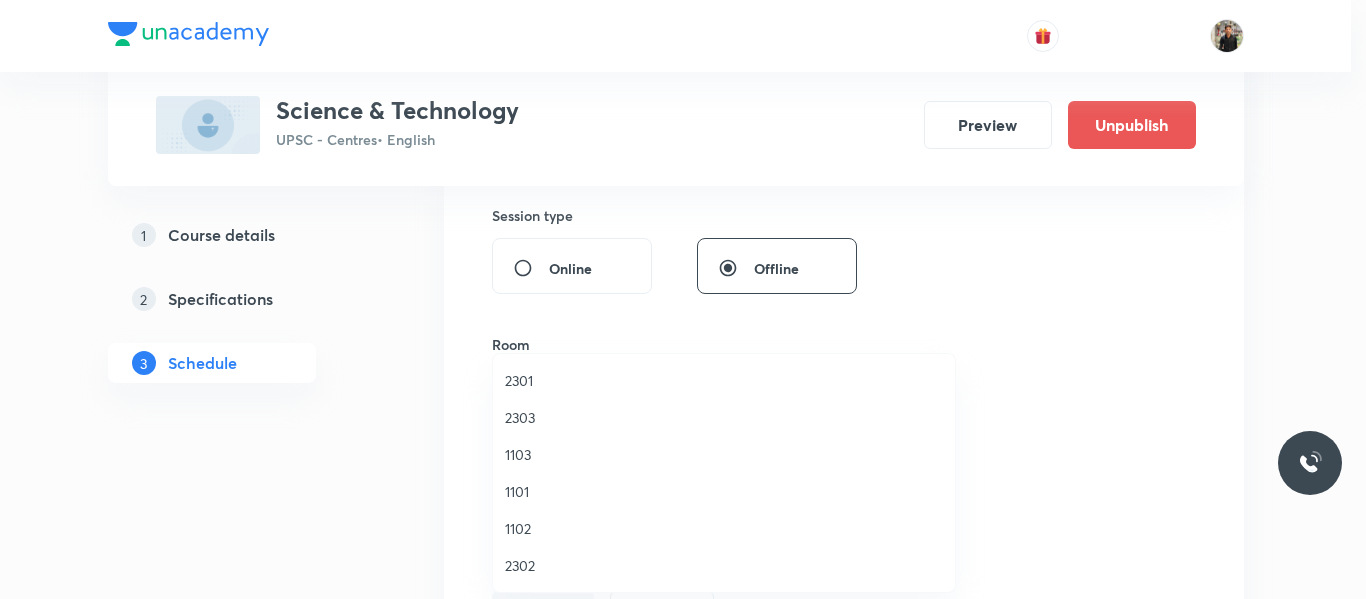 click on "1101" at bounding box center [724, 491] 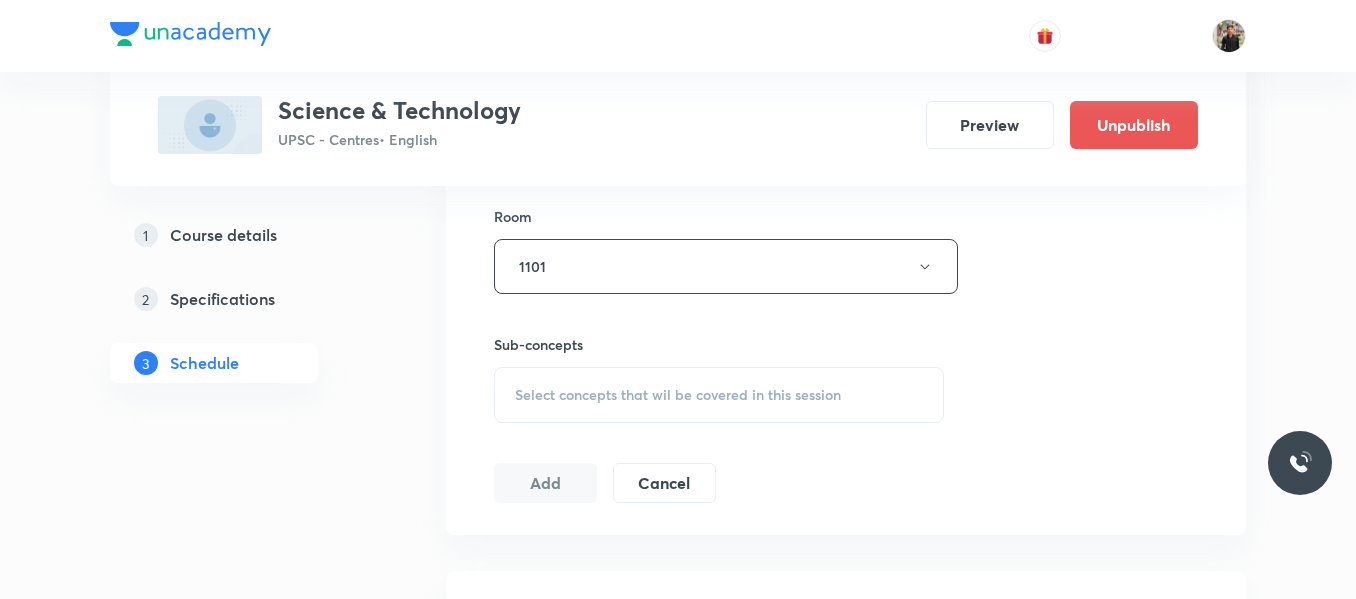 scroll, scrollTop: 875, scrollLeft: 0, axis: vertical 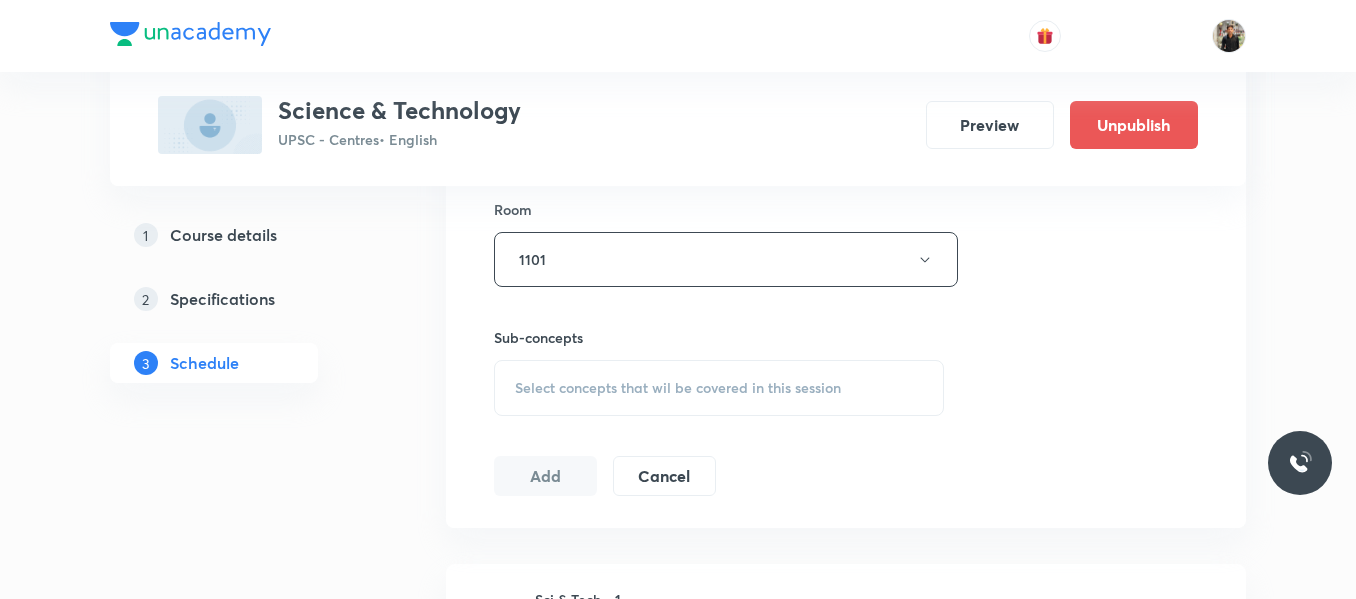 click on "Select concepts that wil be covered in this session" at bounding box center [678, 388] 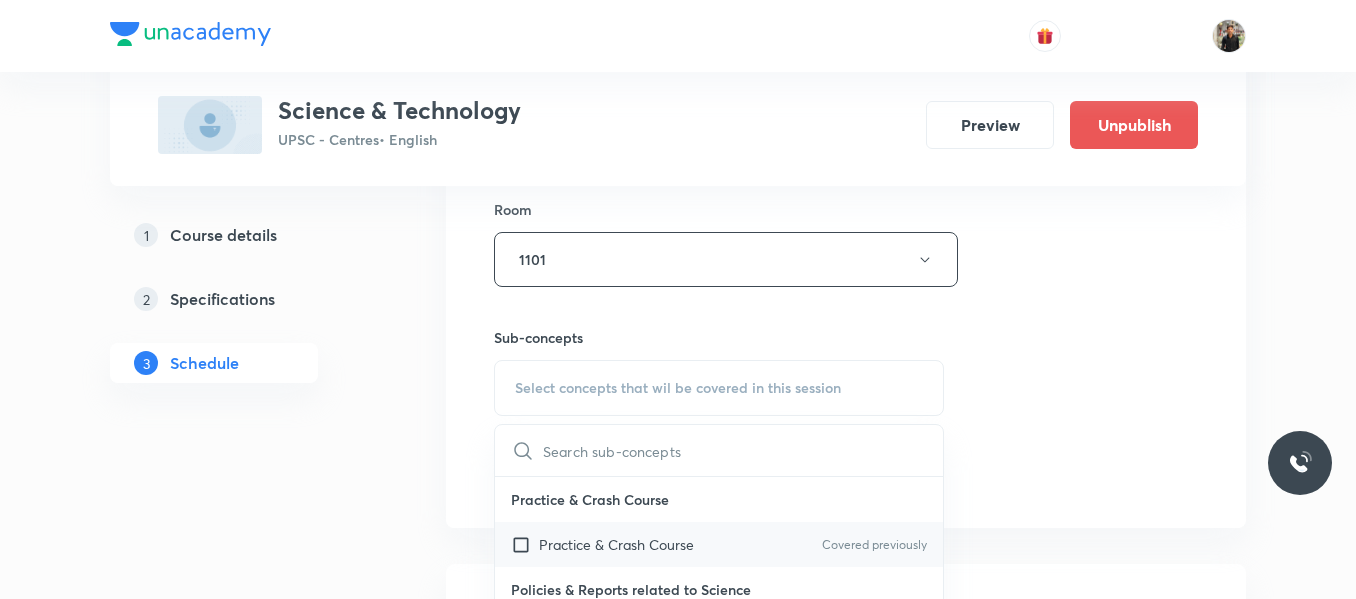 click at bounding box center [525, 544] 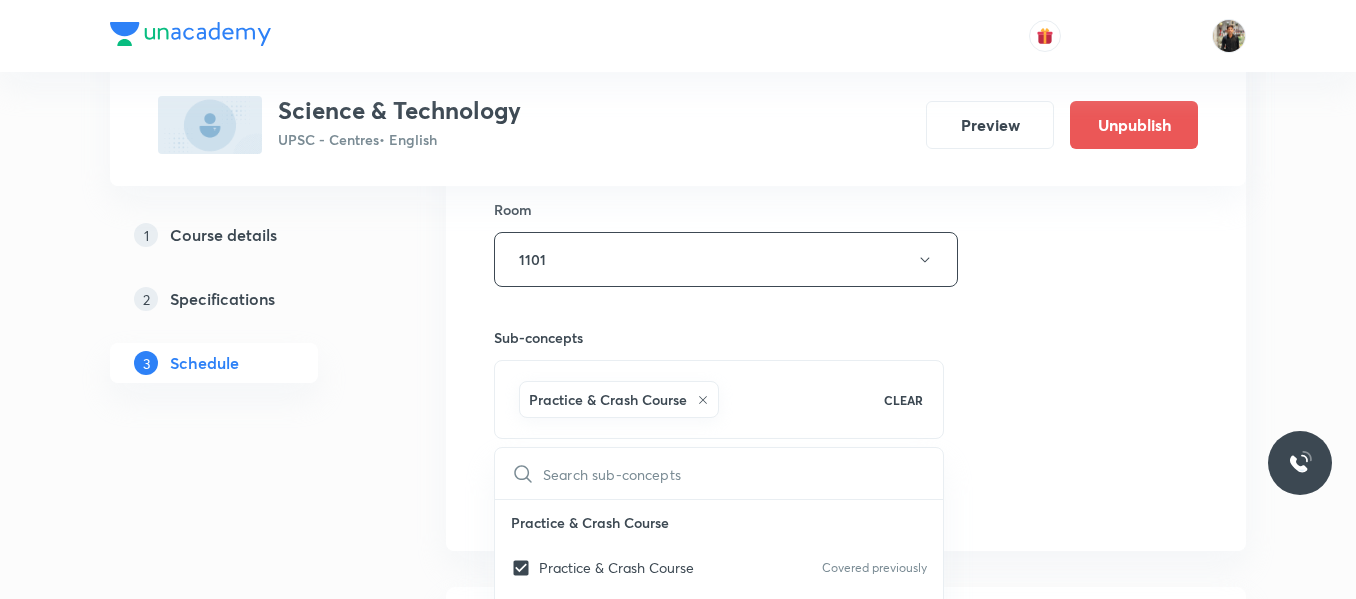 click on "1 Course details 2 Specifications 3 Schedule" at bounding box center (246, 1174) 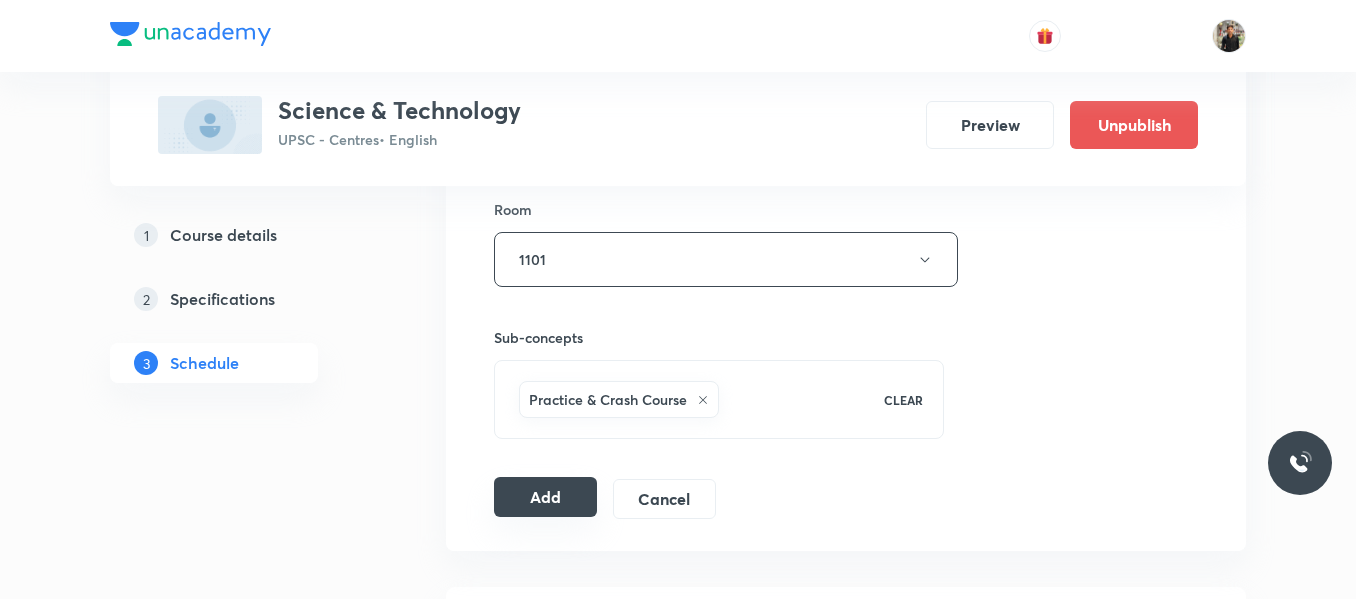 click on "Add" at bounding box center (545, 497) 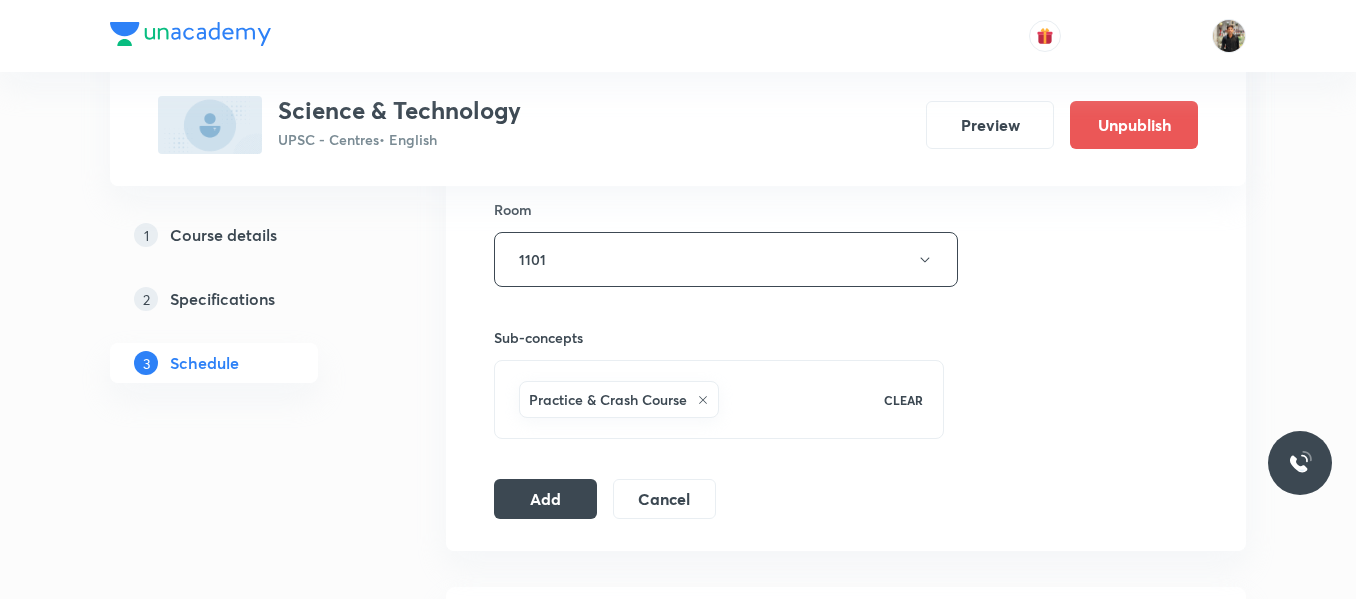 type 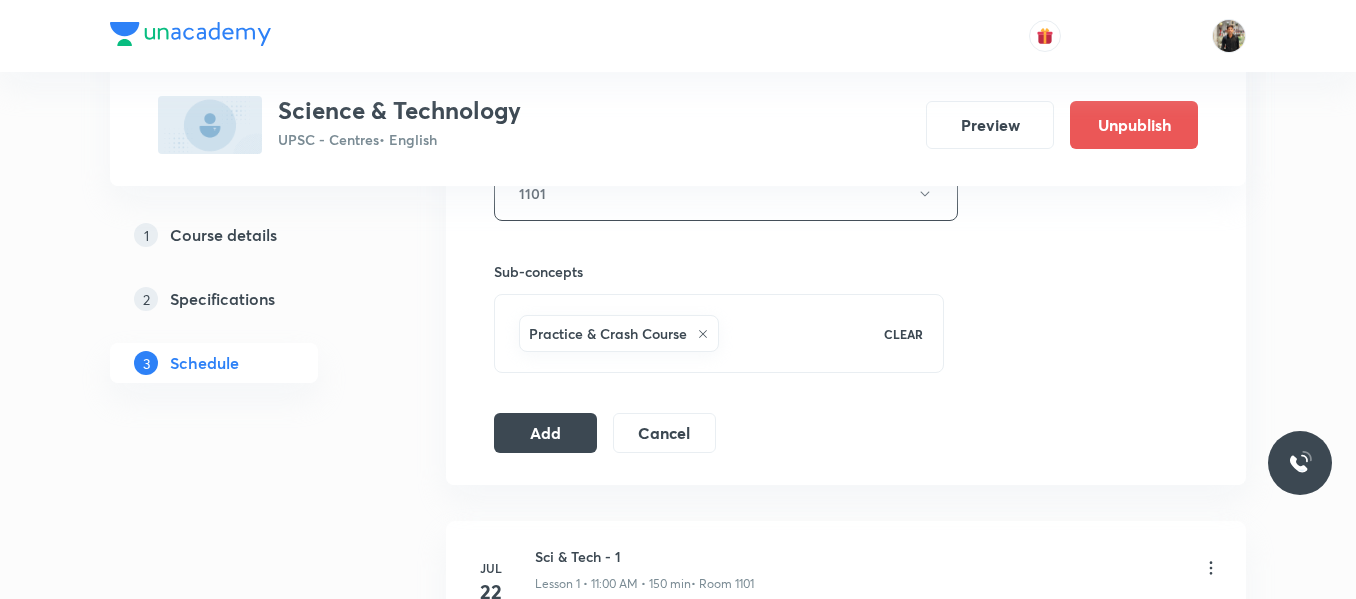 scroll, scrollTop: 949, scrollLeft: 0, axis: vertical 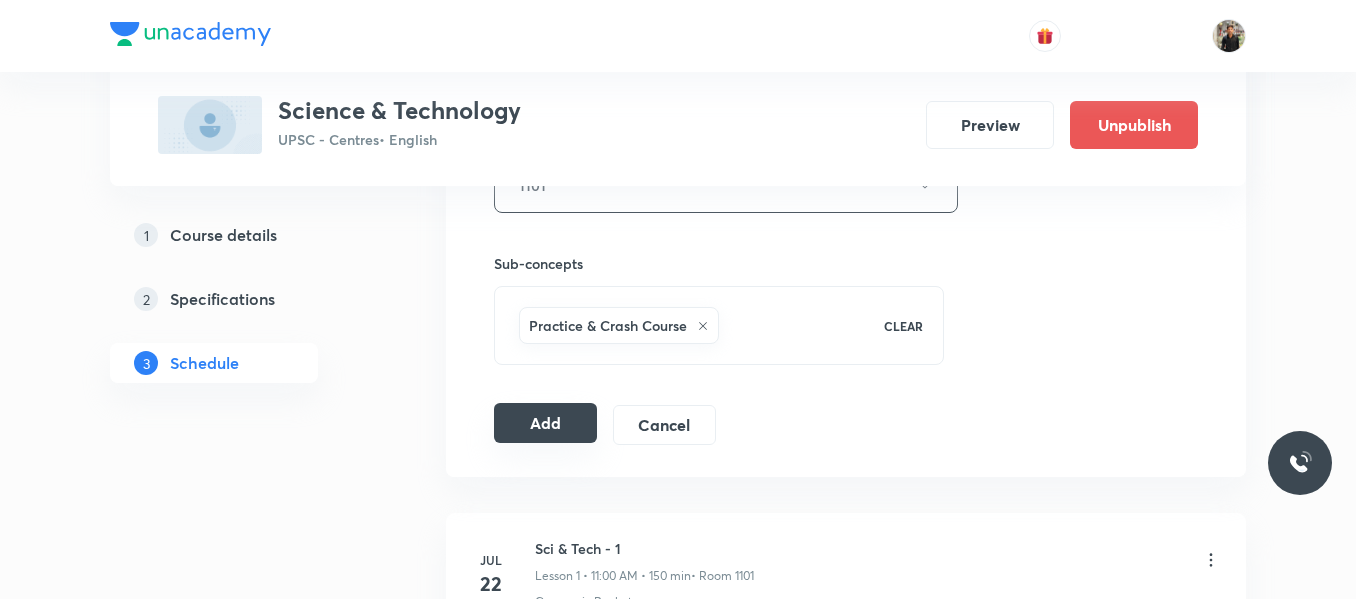 click on "Add" at bounding box center (545, 423) 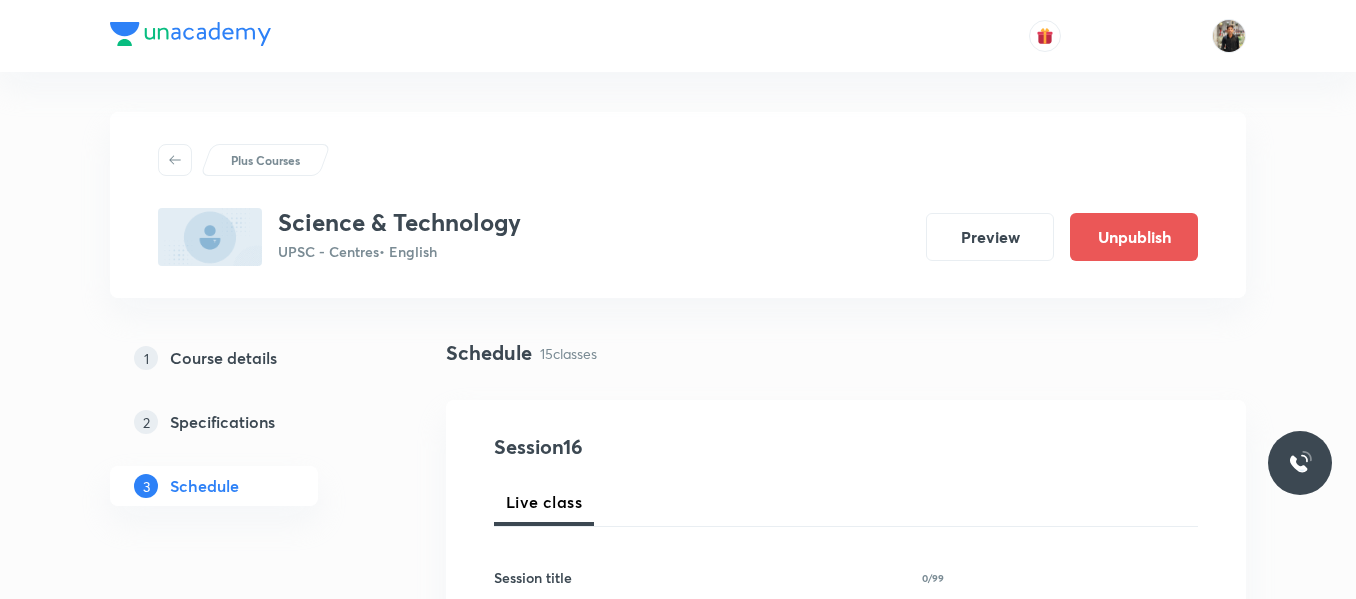 scroll, scrollTop: 2965, scrollLeft: 0, axis: vertical 